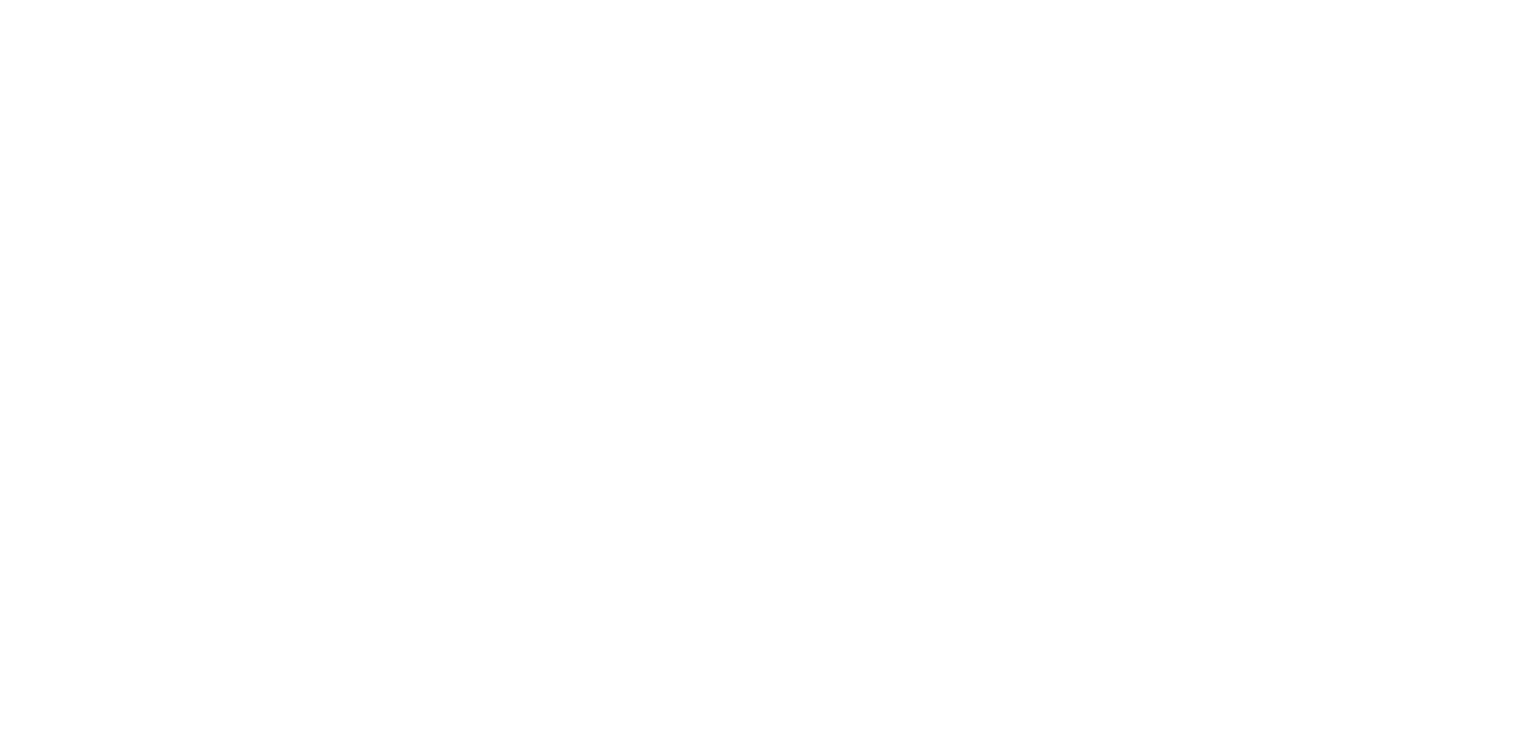 scroll, scrollTop: 0, scrollLeft: 0, axis: both 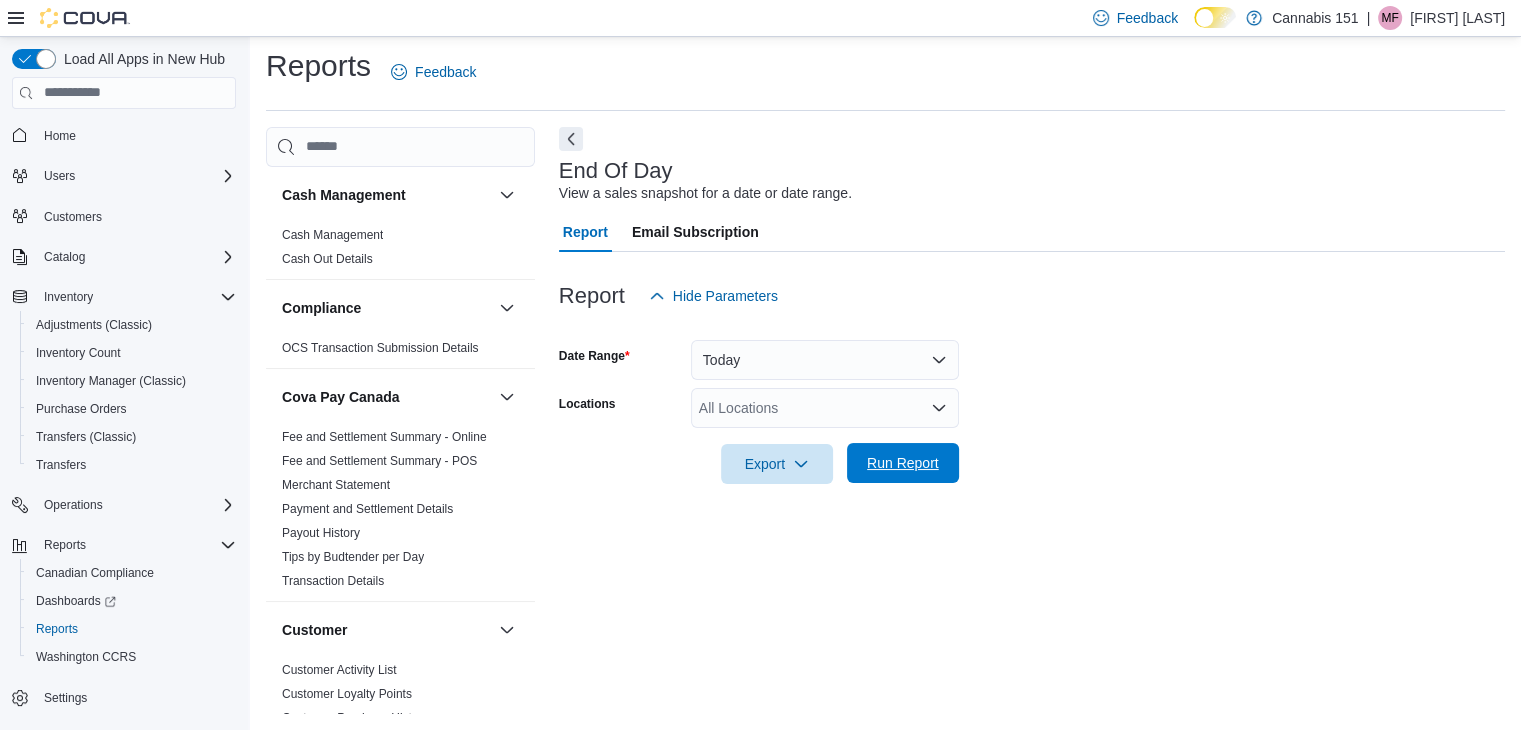 click on "Run Report" at bounding box center (903, 463) 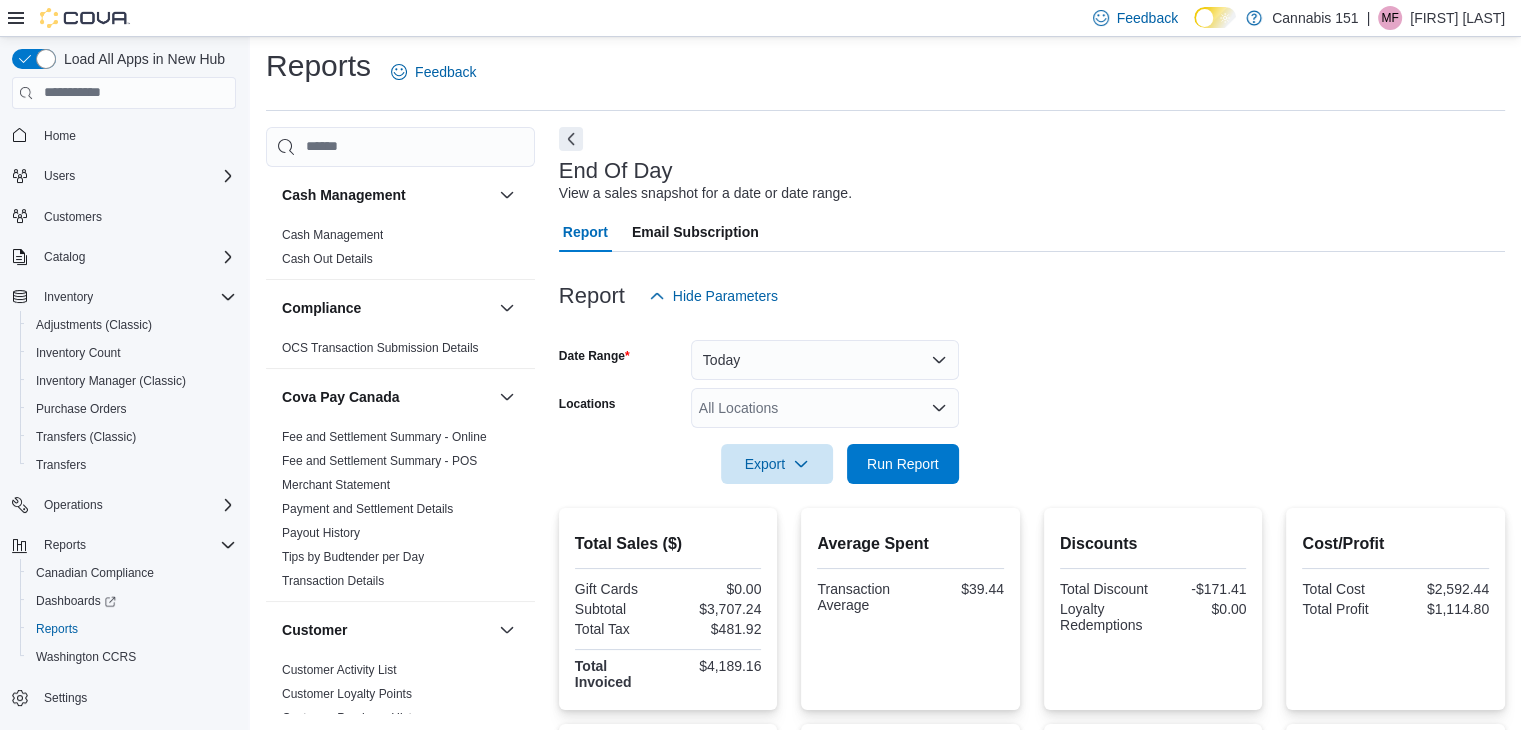 click at bounding box center (1032, 264) 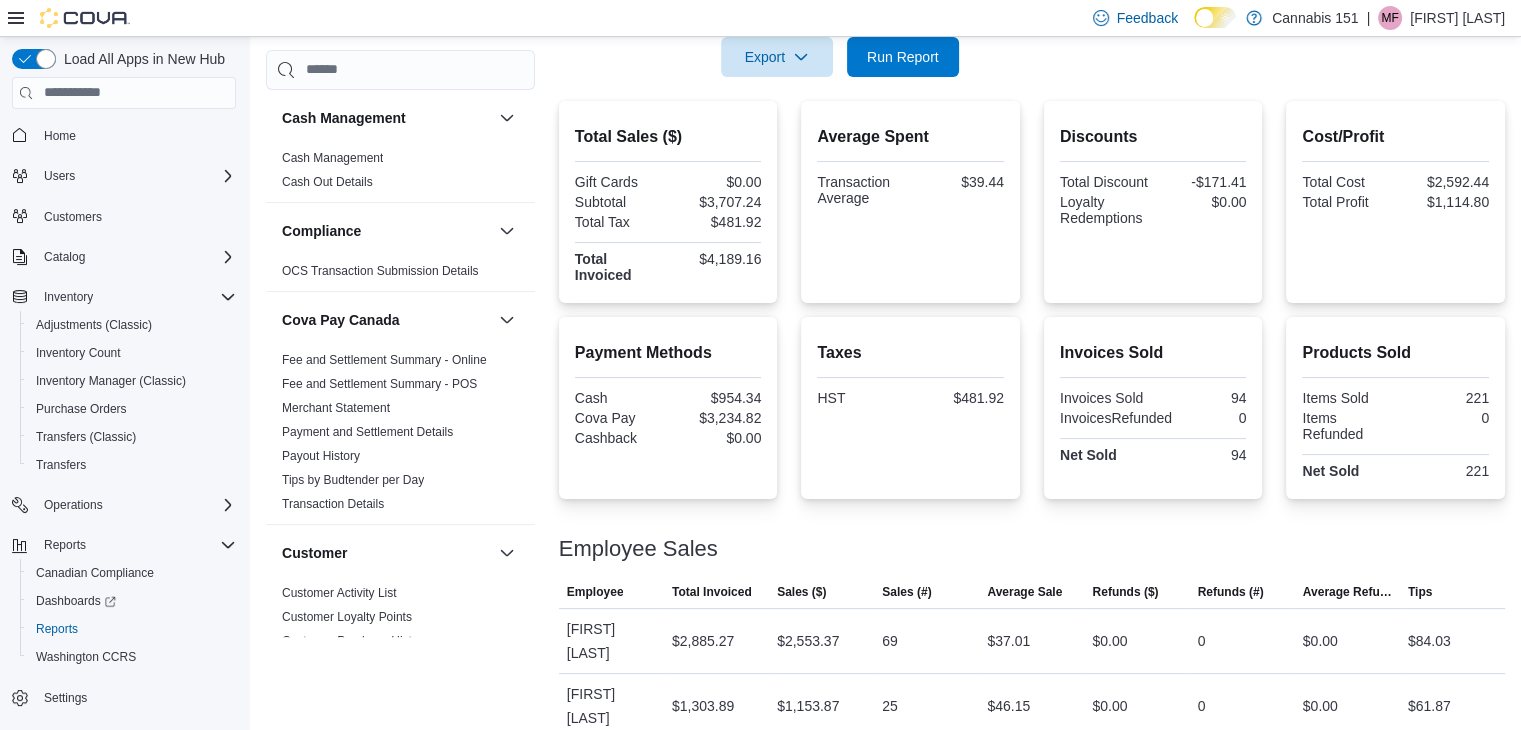 scroll, scrollTop: 0, scrollLeft: 0, axis: both 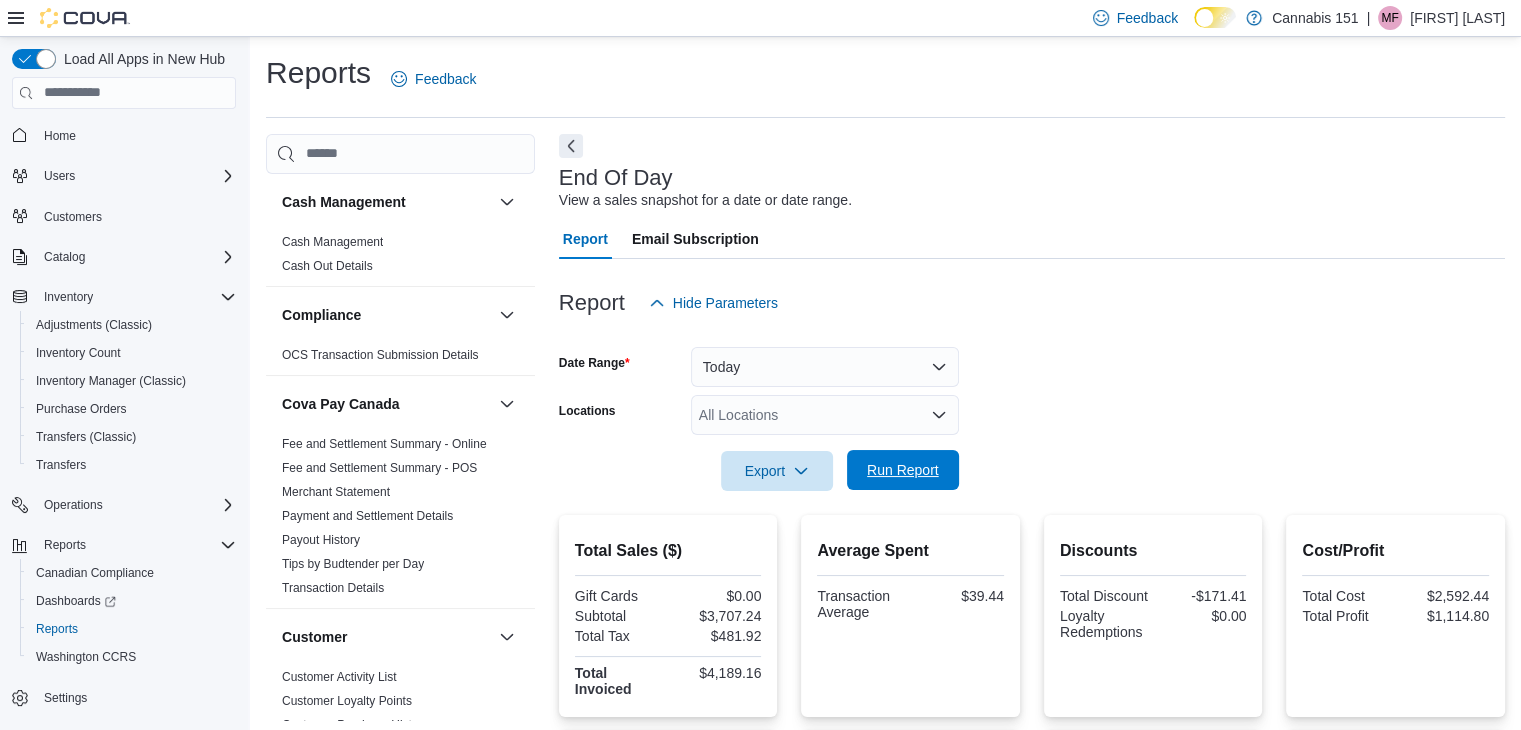 click on "Run Report" at bounding box center (903, 470) 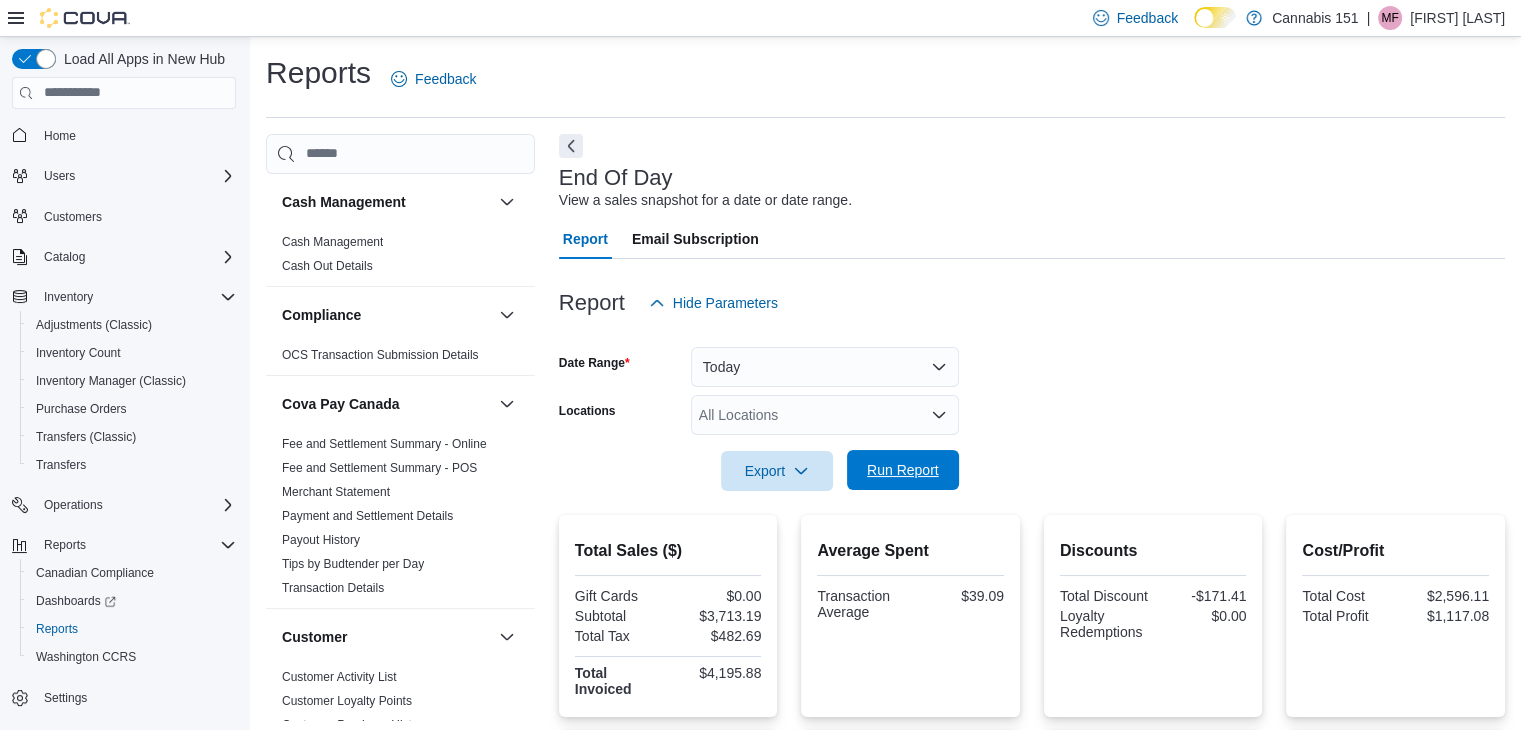 click on "Run Report" at bounding box center [903, 470] 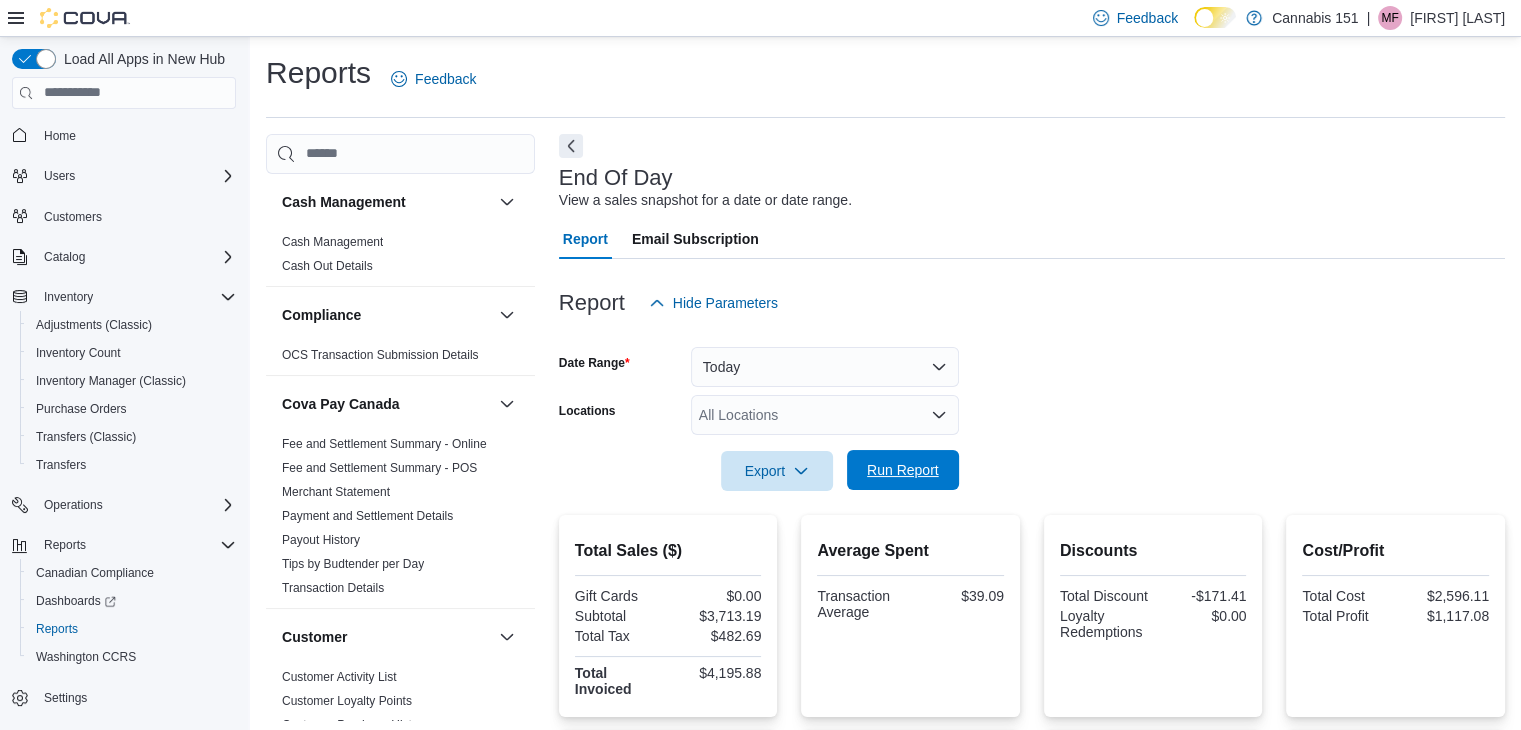 click on "Run Report" at bounding box center (903, 470) 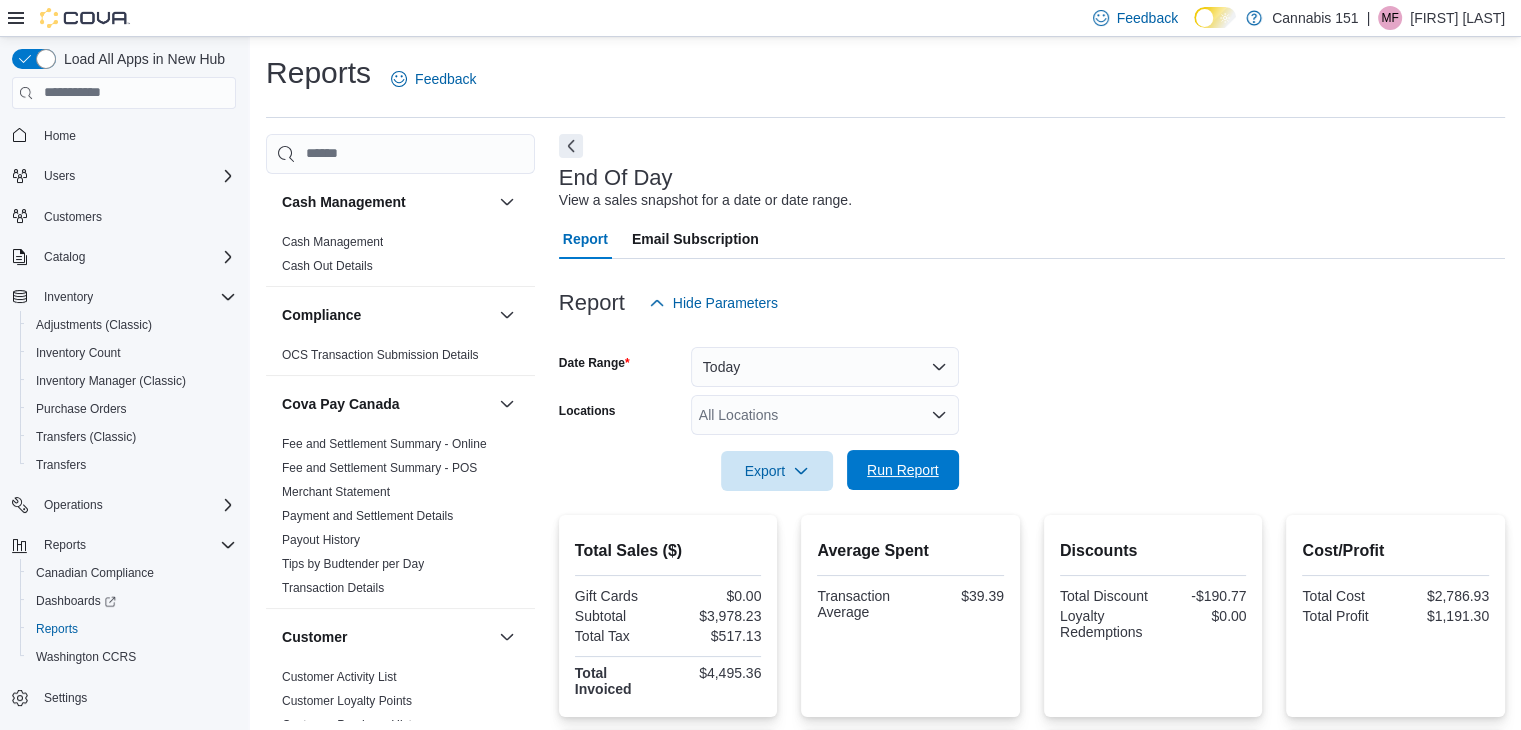 click on "Run Report" at bounding box center [903, 470] 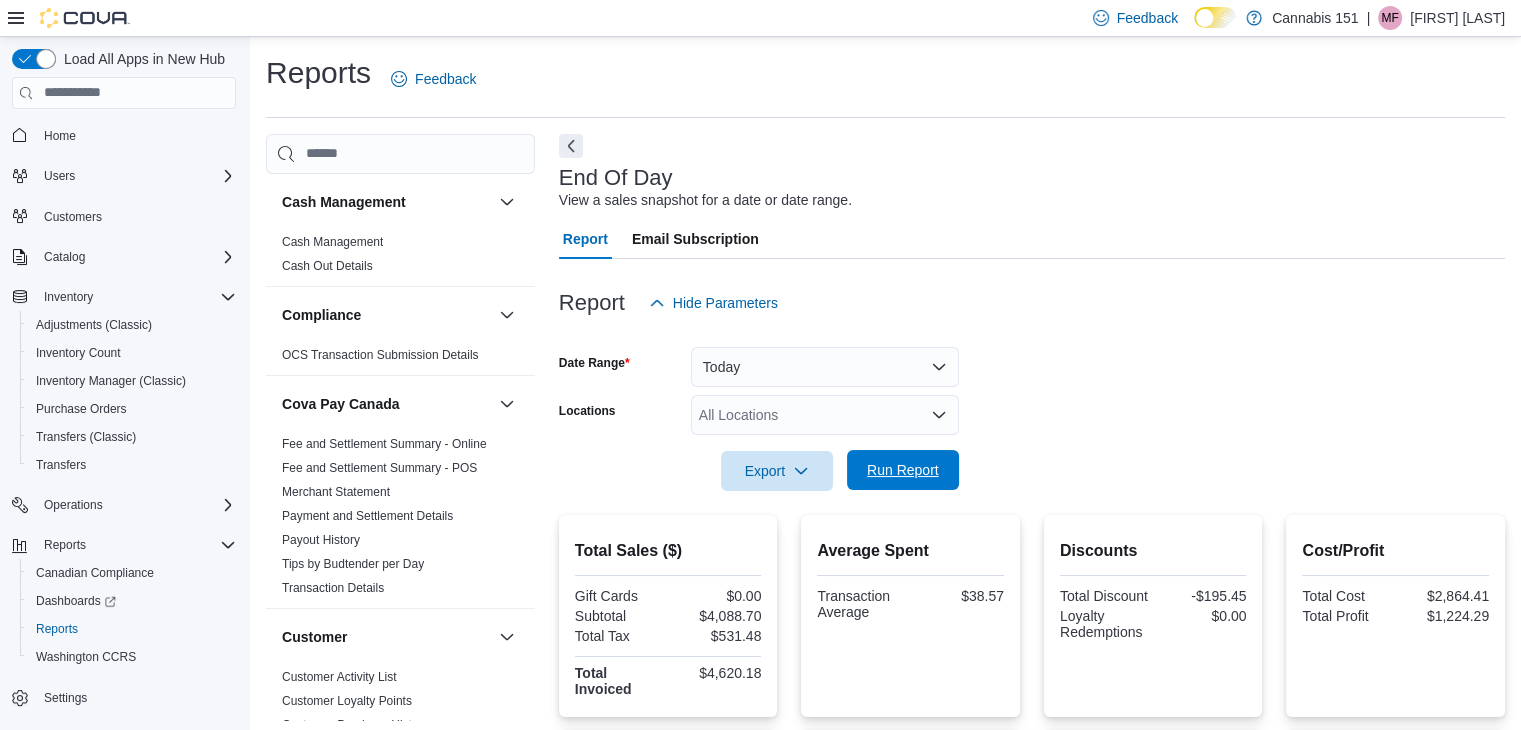 click on "Run Report" at bounding box center [903, 470] 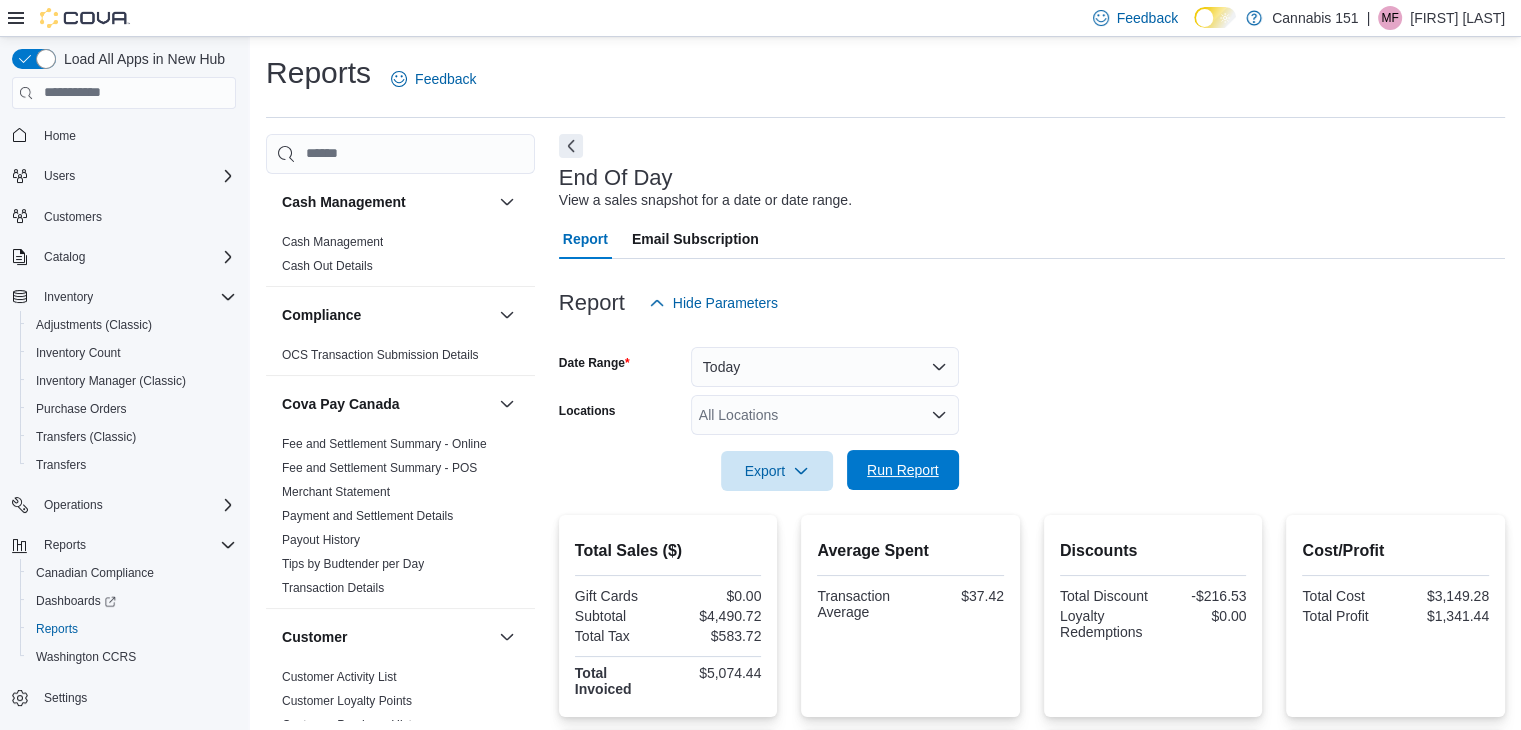 click on "Run Report" at bounding box center (903, 470) 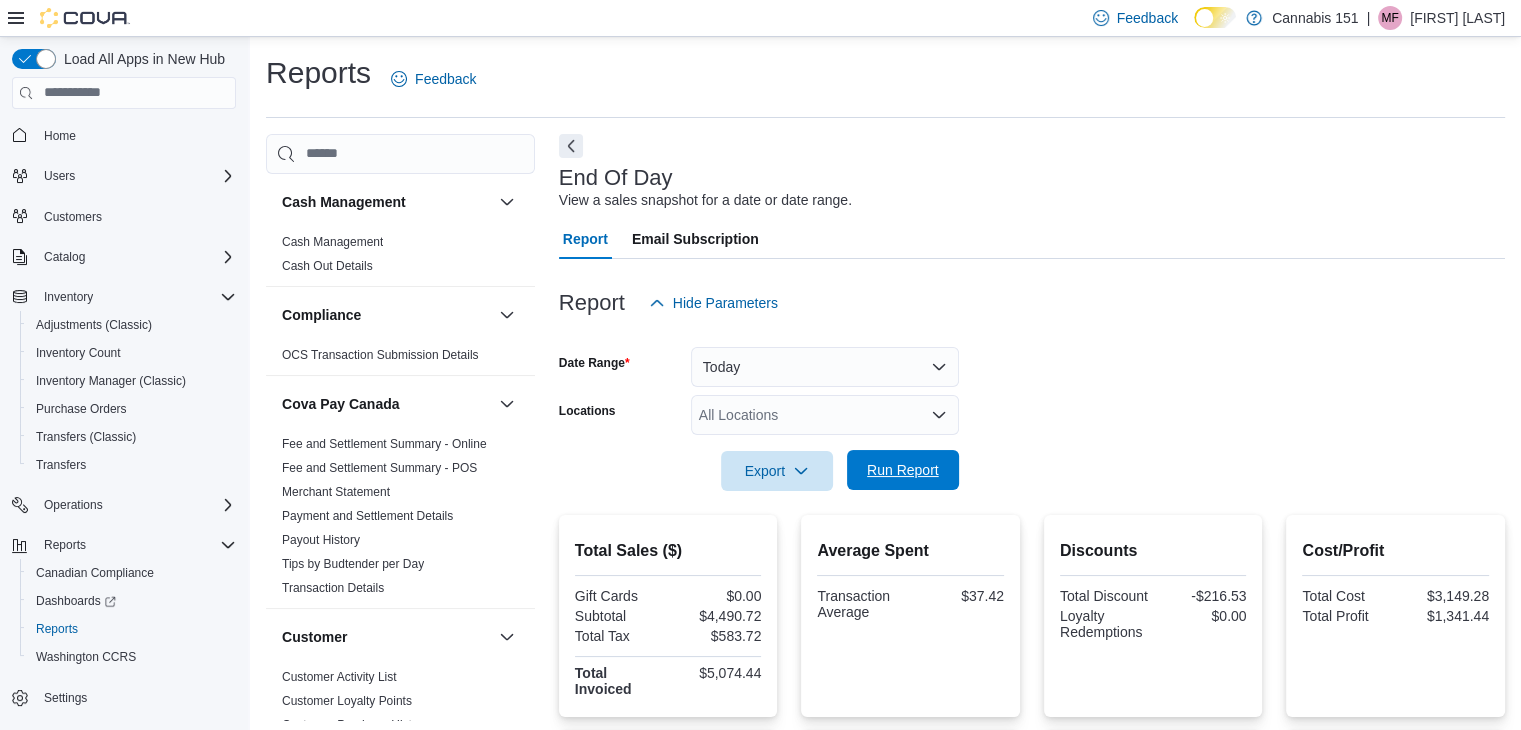 click on "Run Report" at bounding box center [903, 470] 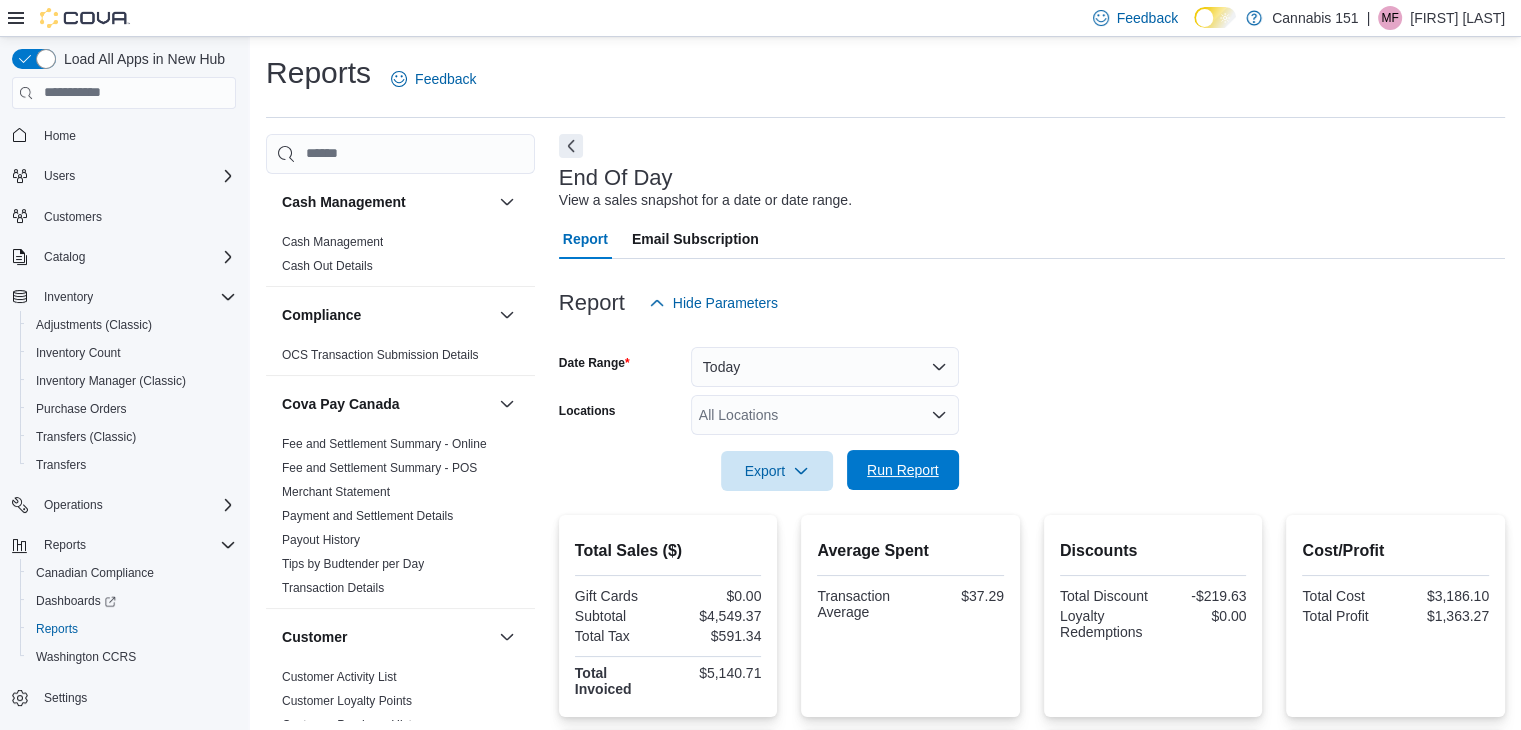 click on "Run Report" at bounding box center (903, 470) 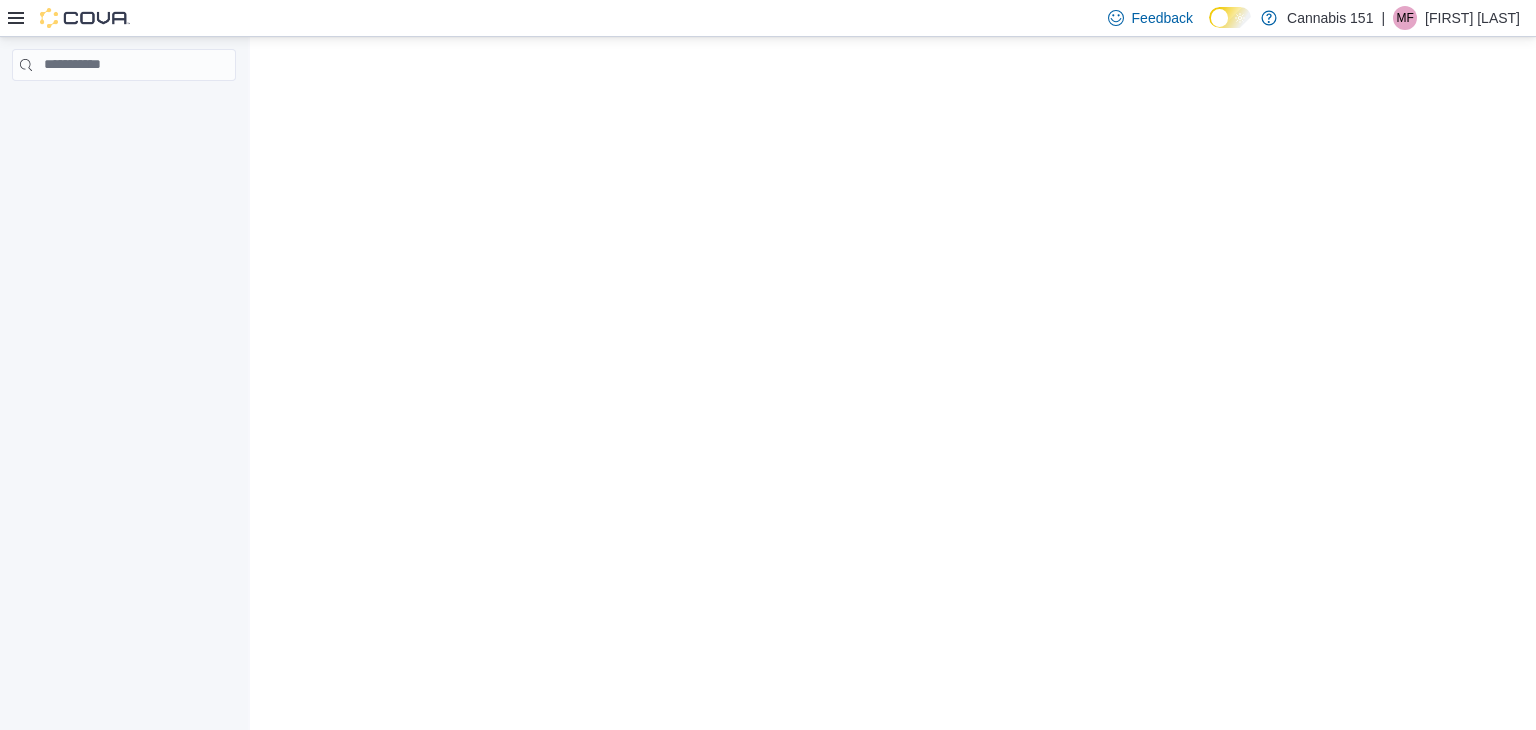 scroll, scrollTop: 0, scrollLeft: 0, axis: both 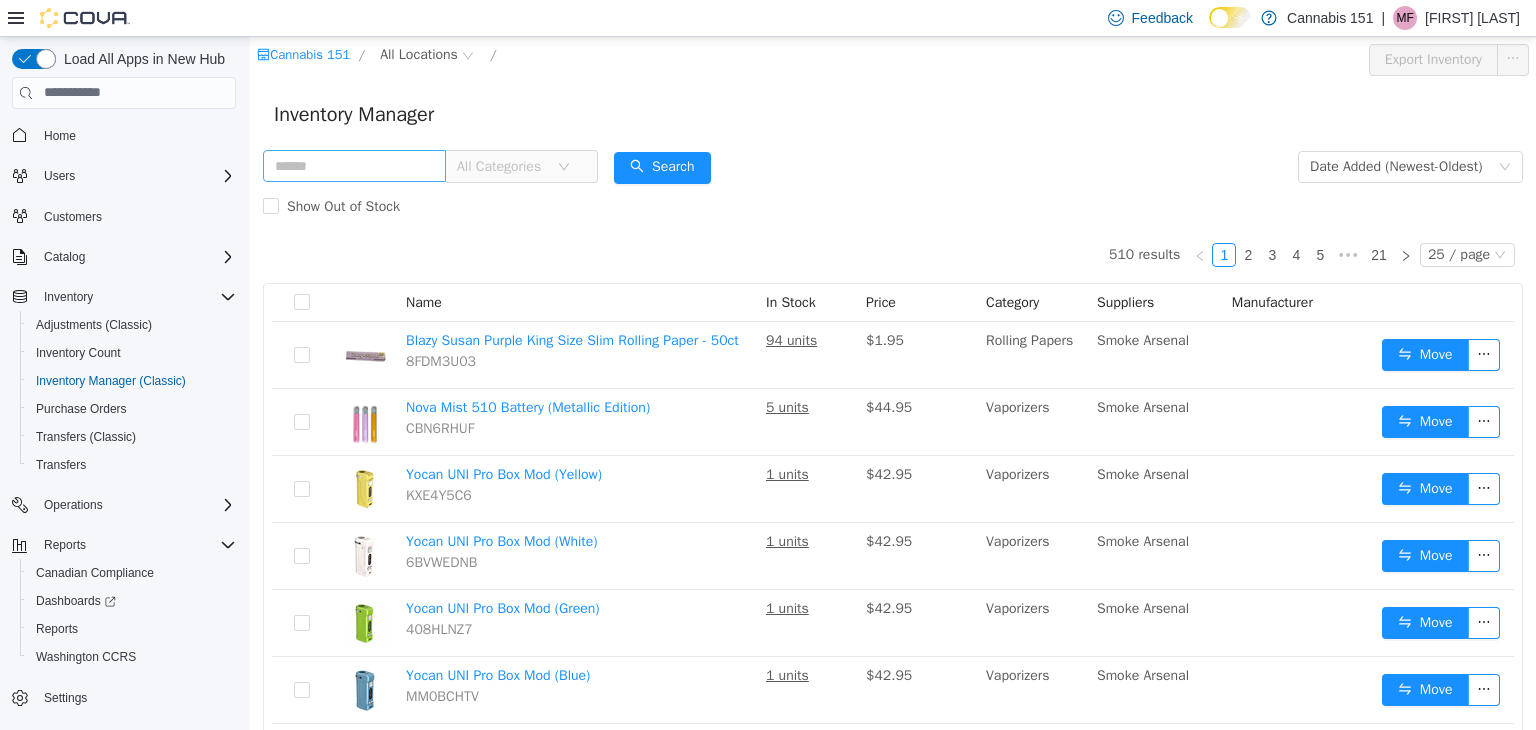 click at bounding box center (354, 165) 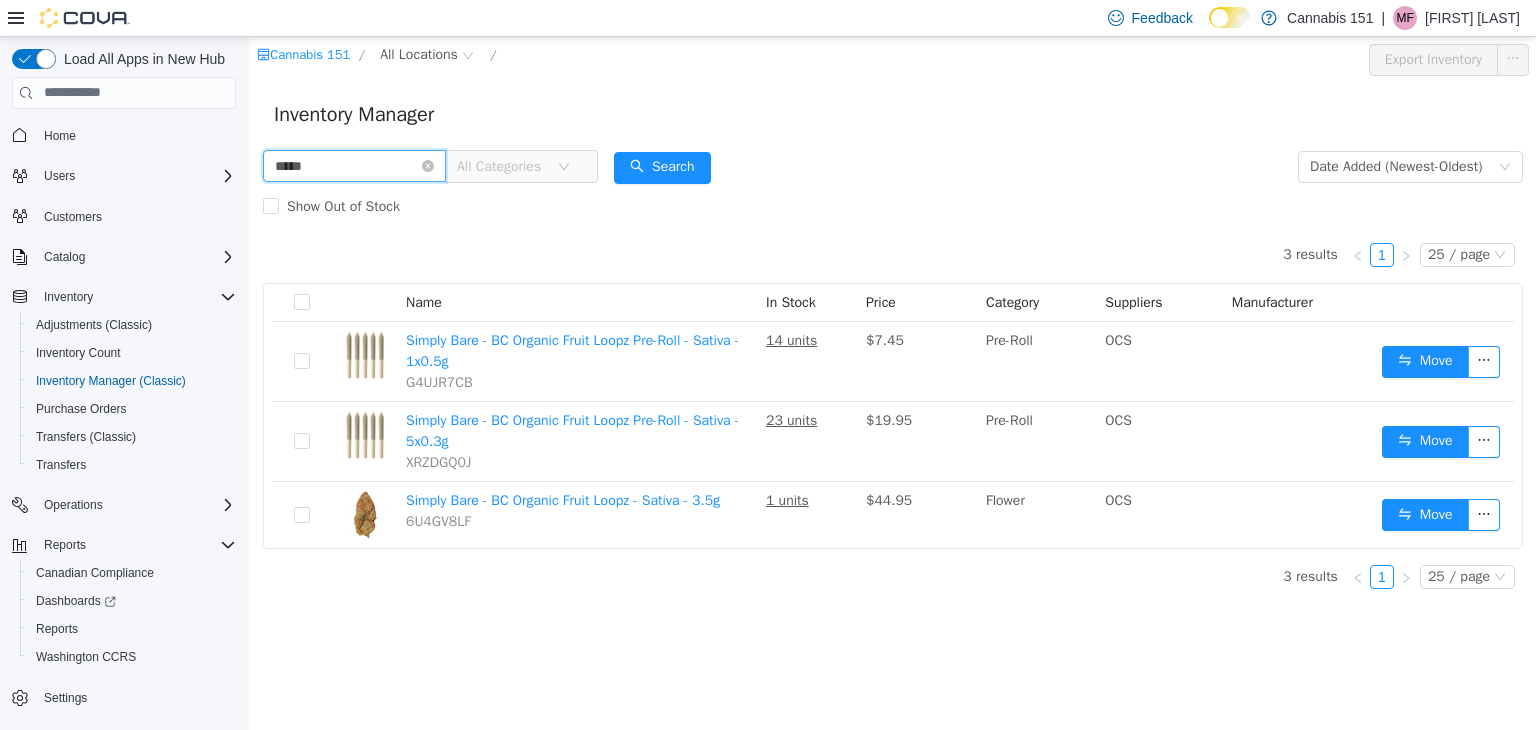 click on "*****" at bounding box center [354, 165] 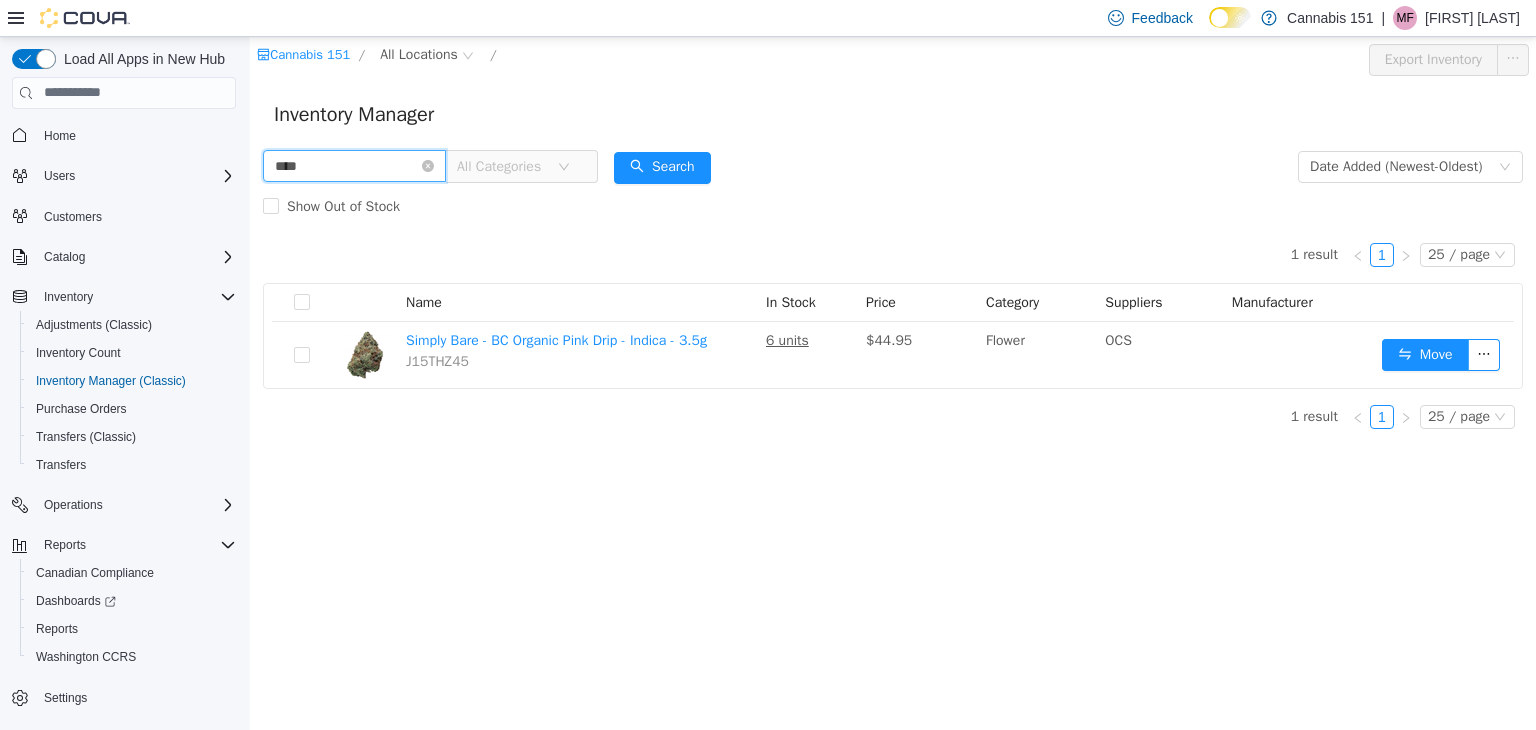 click on "****" at bounding box center [354, 165] 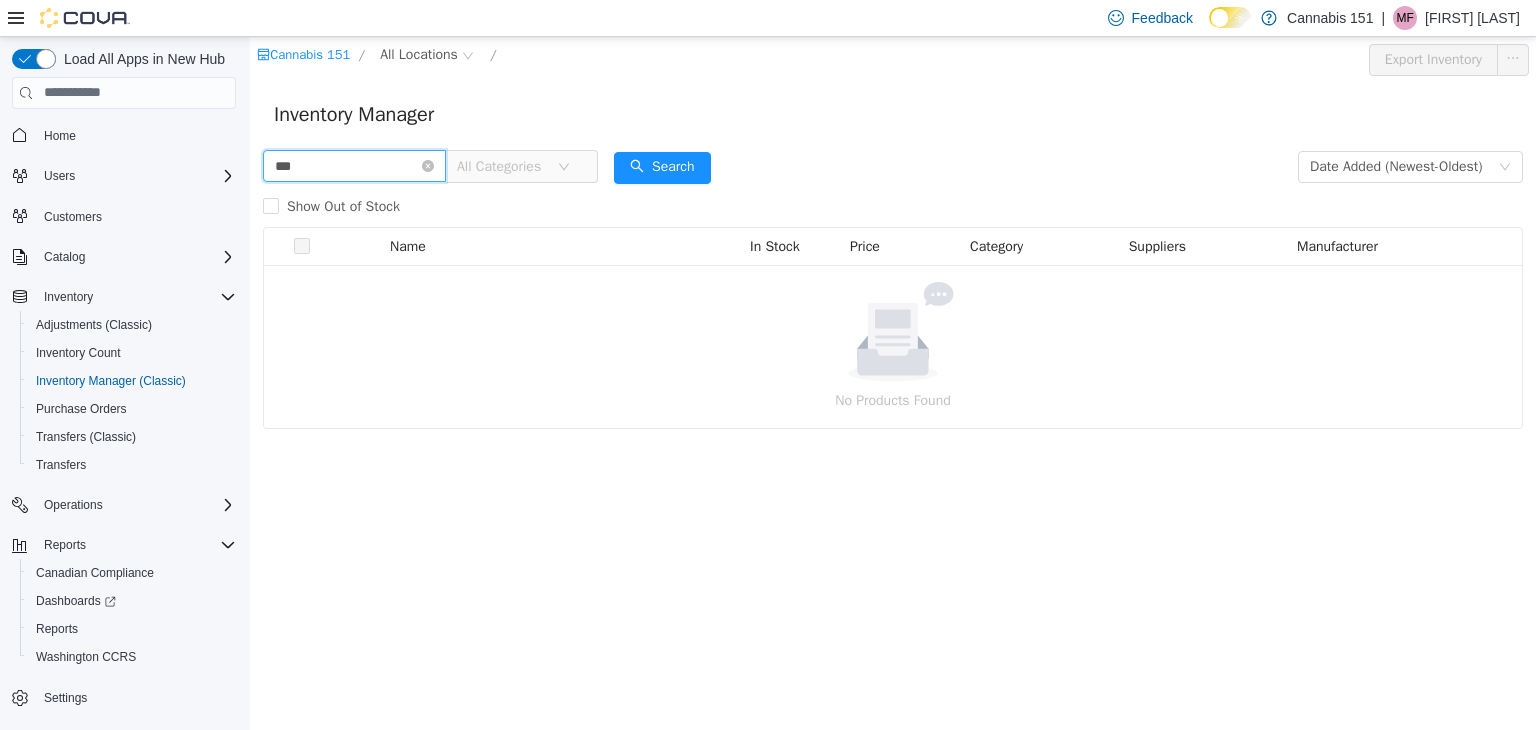 type on "***" 